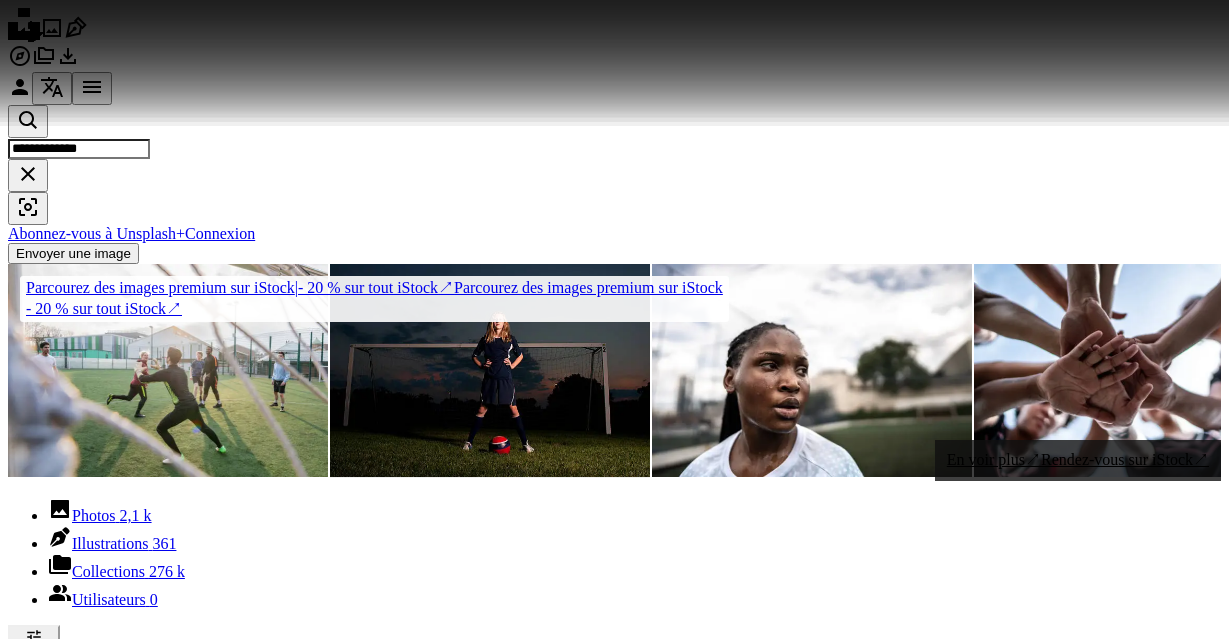 scroll, scrollTop: 545, scrollLeft: 0, axis: vertical 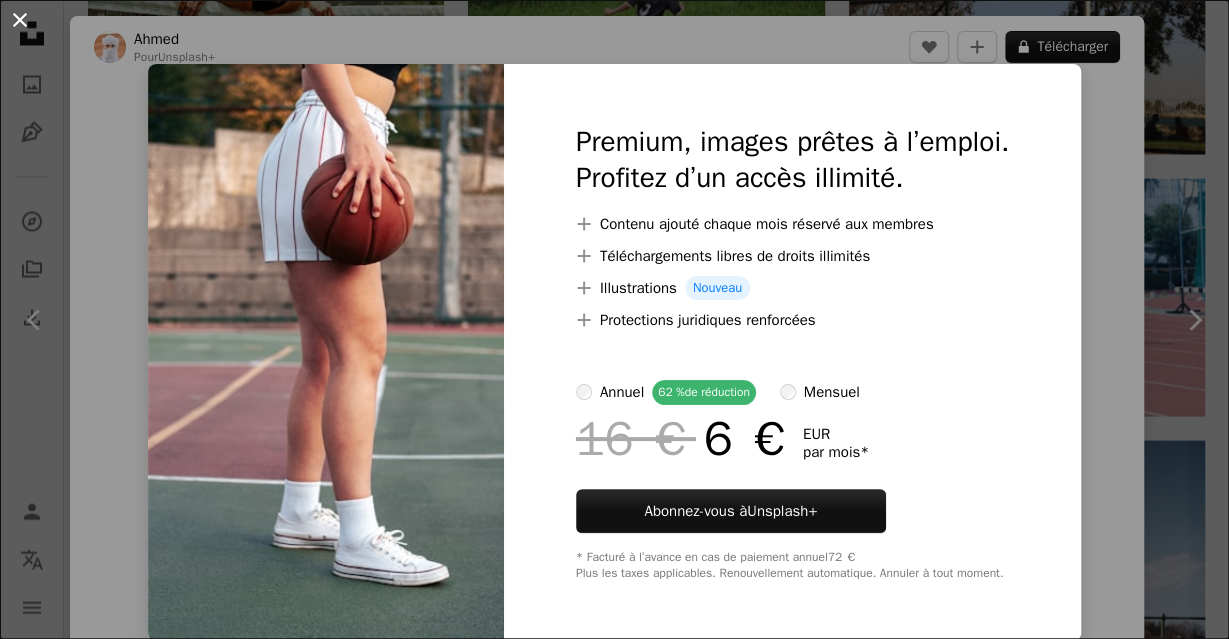click on "An X shape" at bounding box center (20, 20) 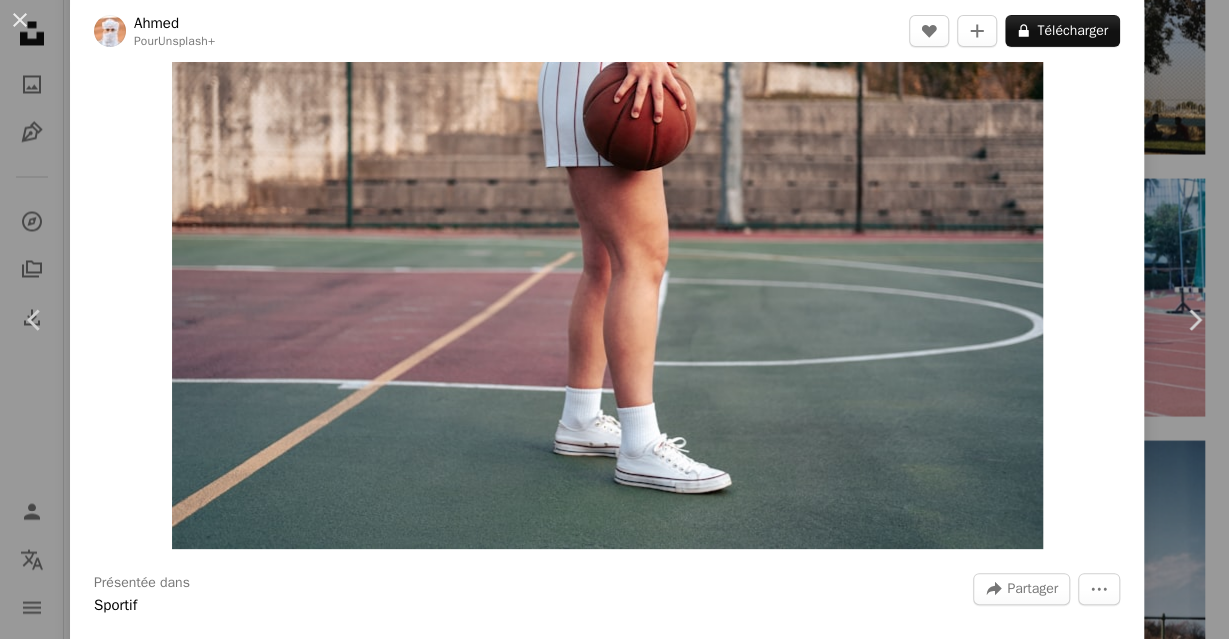 scroll, scrollTop: 0, scrollLeft: 0, axis: both 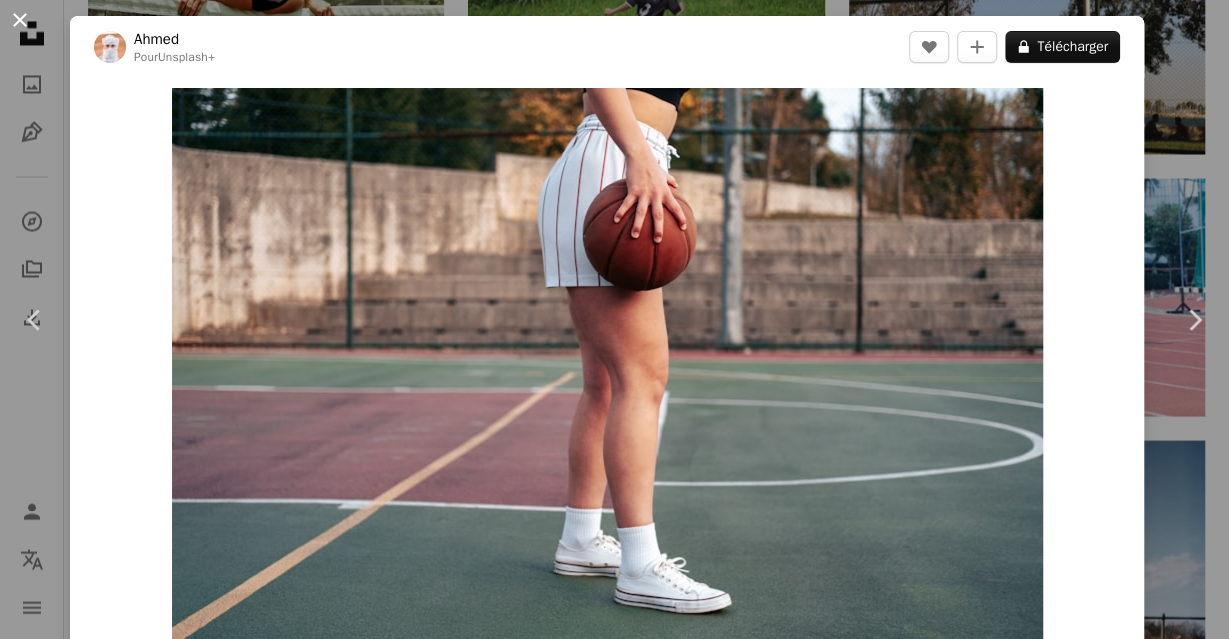 click on "An X shape" at bounding box center [20, 20] 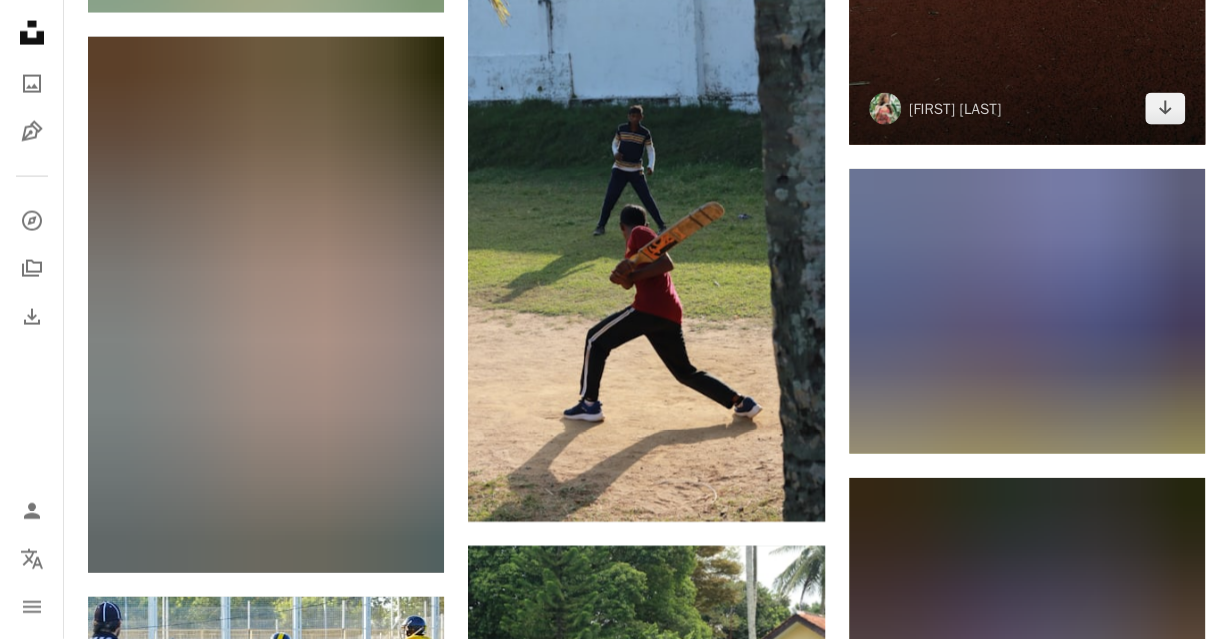 scroll, scrollTop: 13542, scrollLeft: 0, axis: vertical 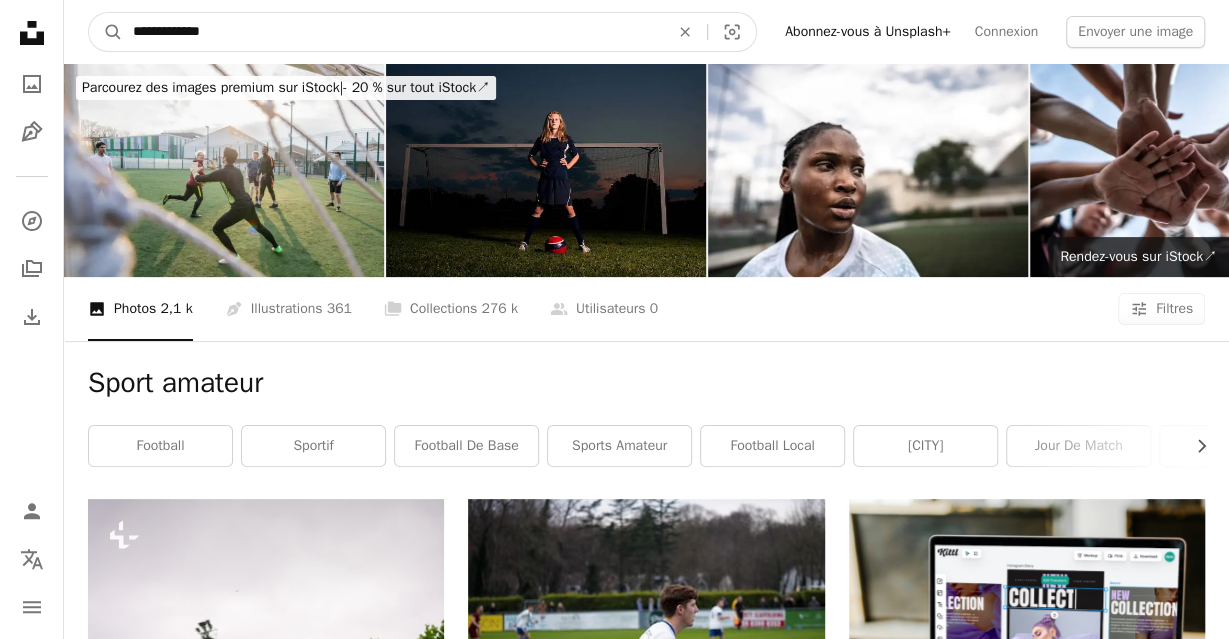 drag, startPoint x: 268, startPoint y: 29, endPoint x: -85, endPoint y: 35, distance: 353.051 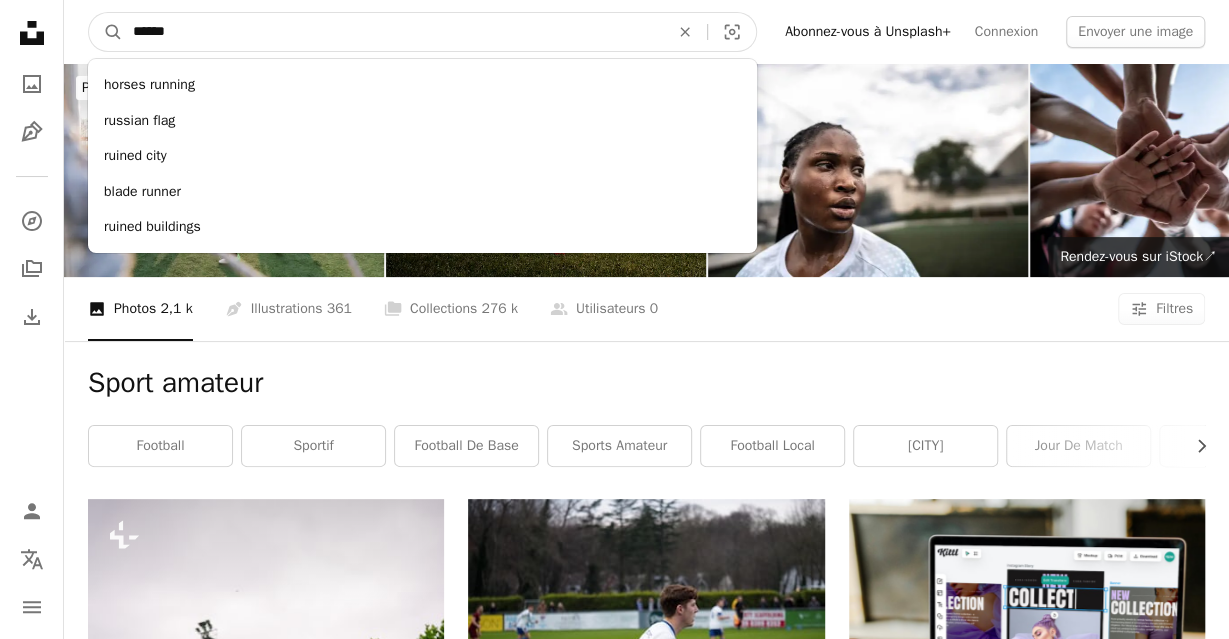 type on "*******" 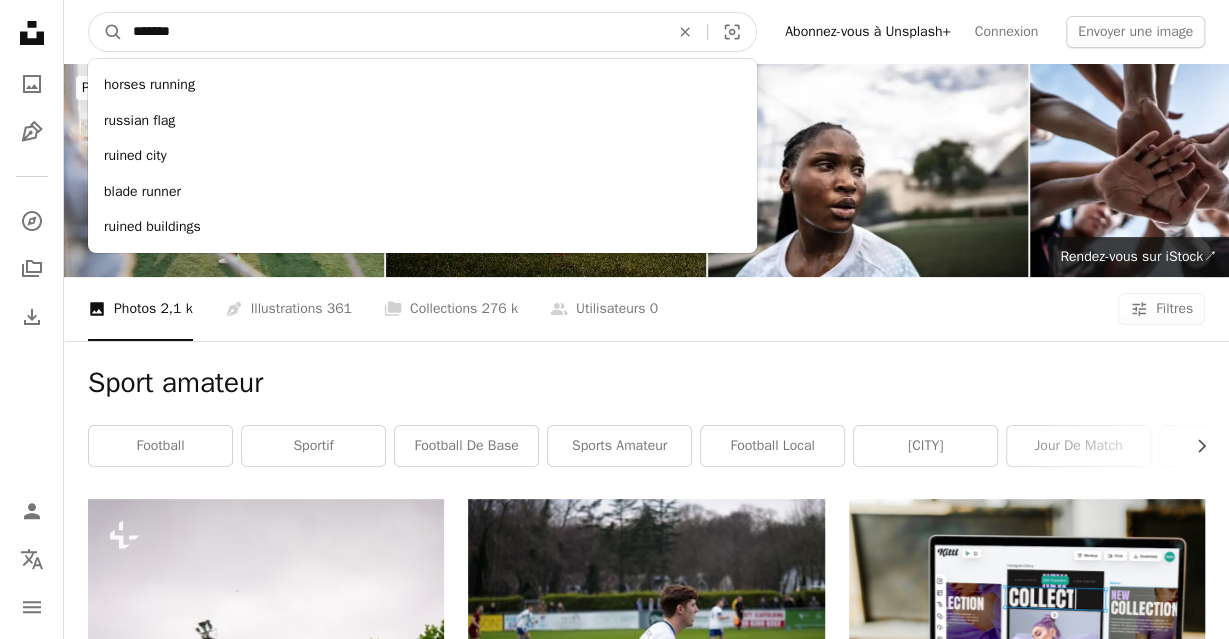 click on "A magnifying glass" at bounding box center (106, 32) 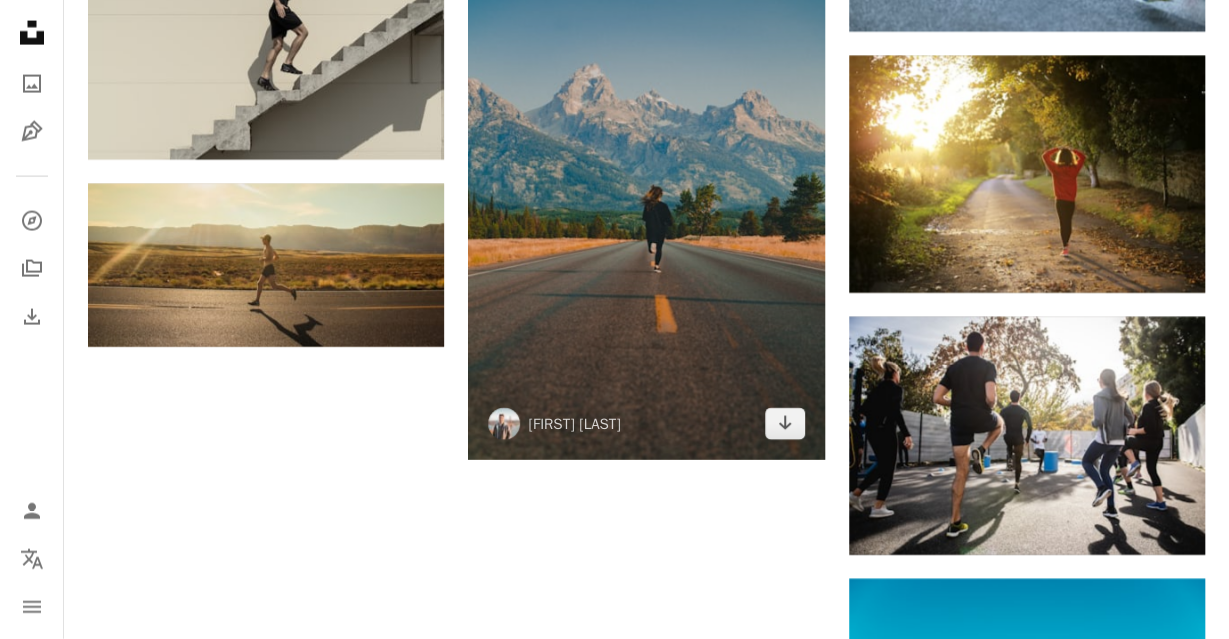 scroll, scrollTop: 2184, scrollLeft: 0, axis: vertical 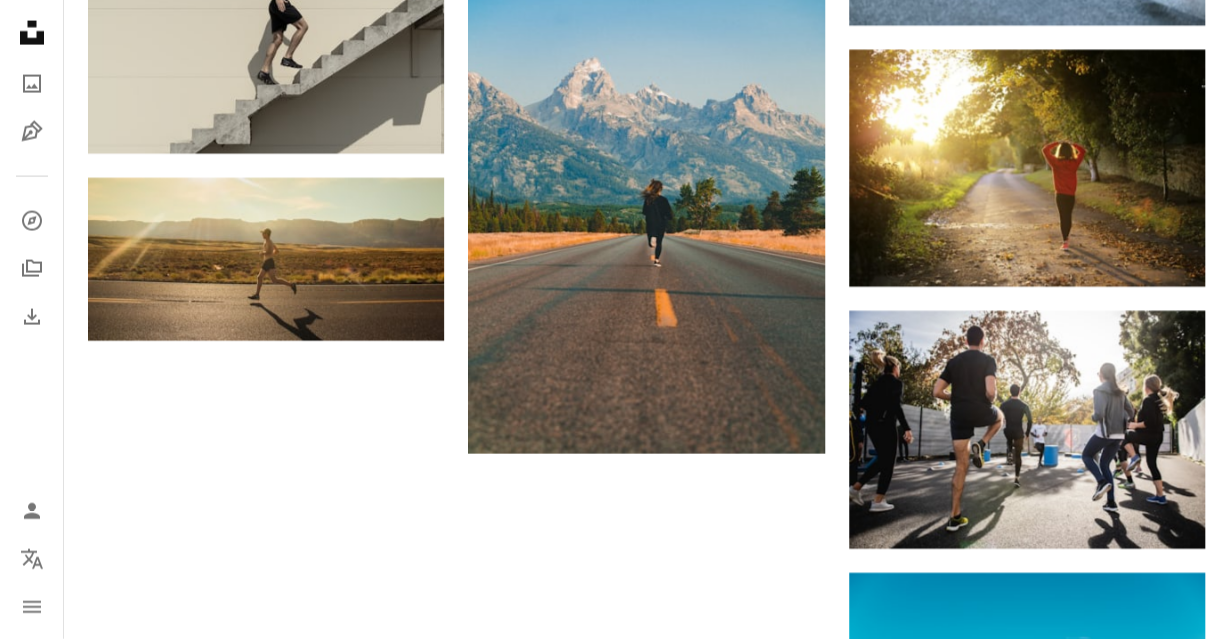 click on "Plus de résultats" at bounding box center (646, 1152) 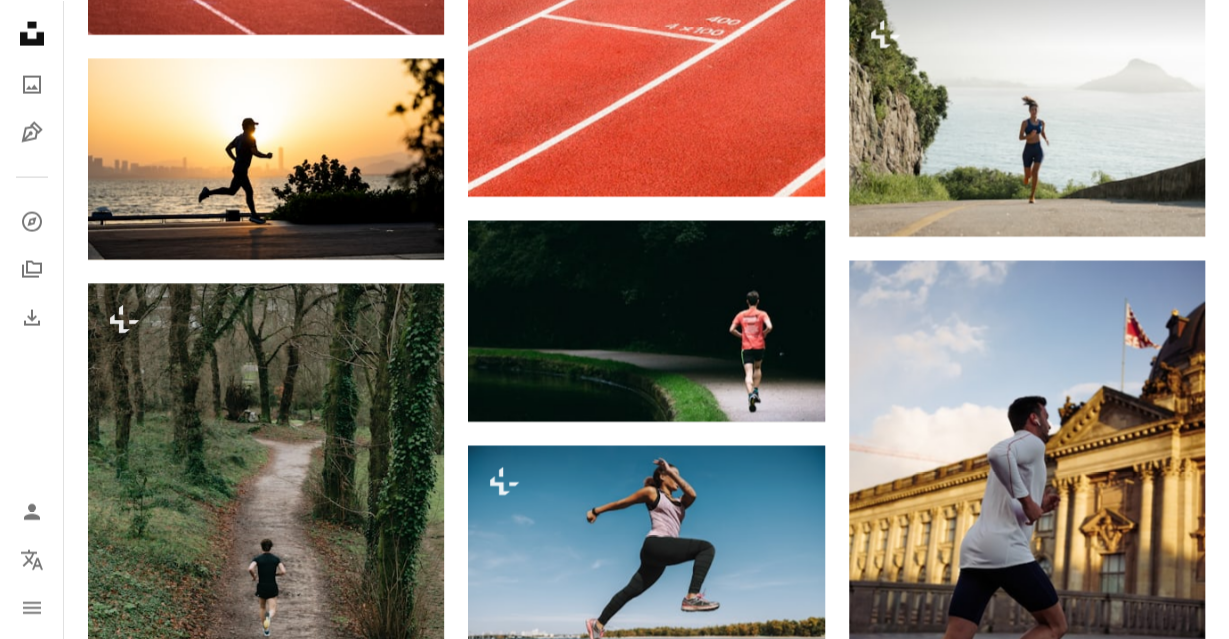 scroll, scrollTop: 5928, scrollLeft: 0, axis: vertical 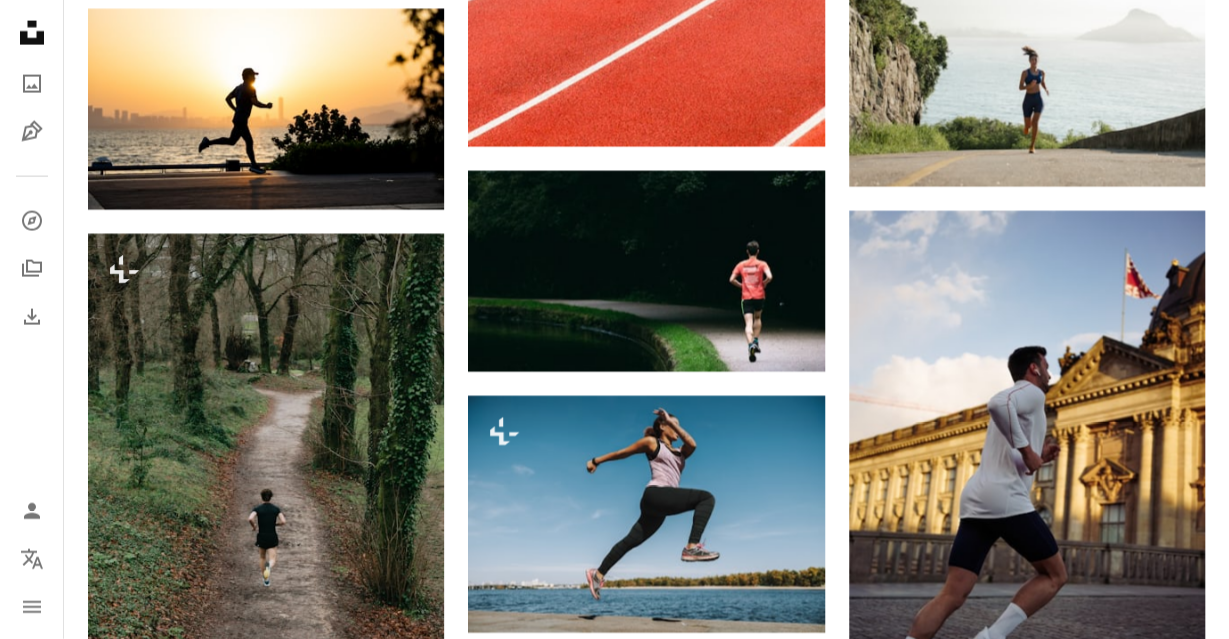 click at bounding box center (266, 1059) 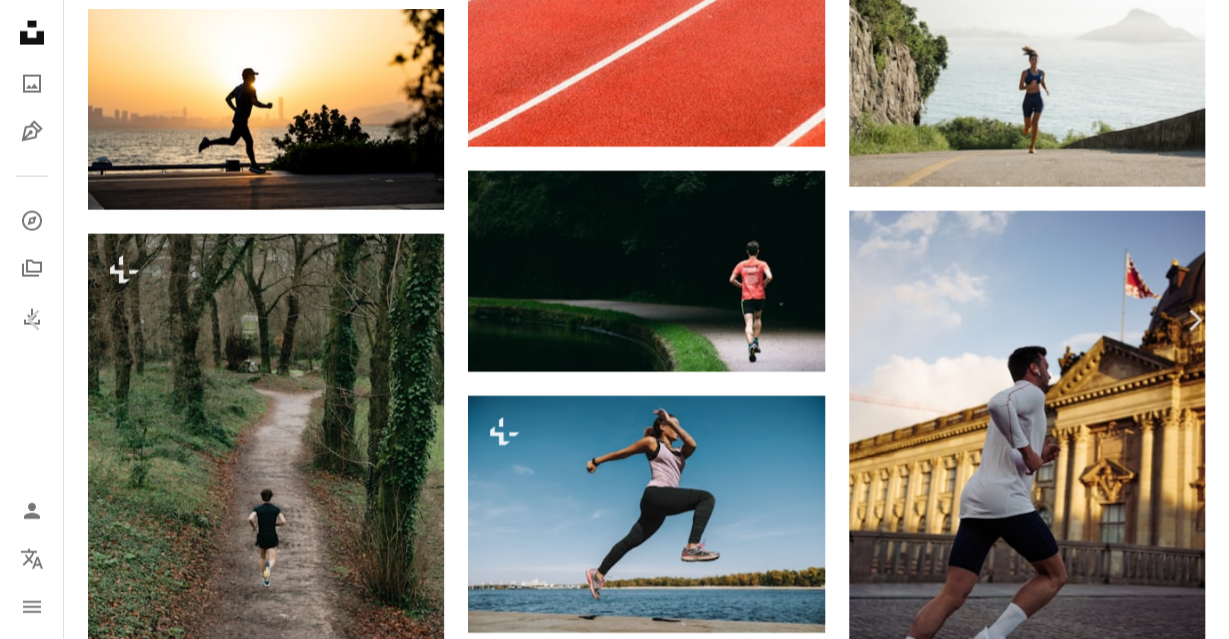 click at bounding box center [607, 5477] 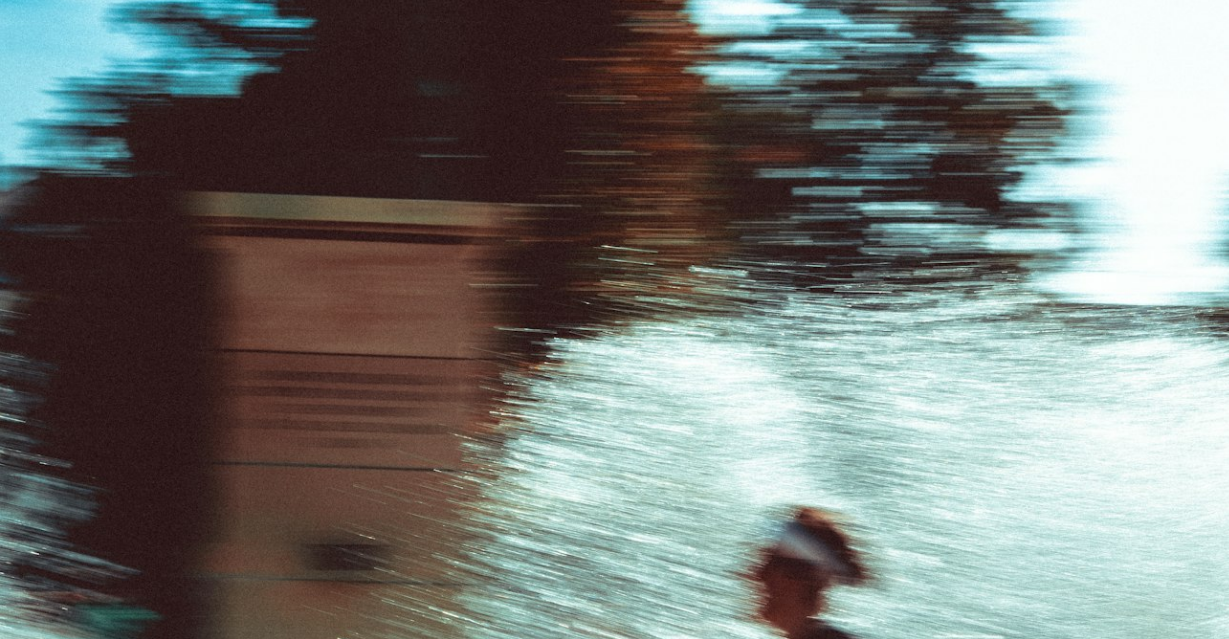 scroll, scrollTop: 603, scrollLeft: 0, axis: vertical 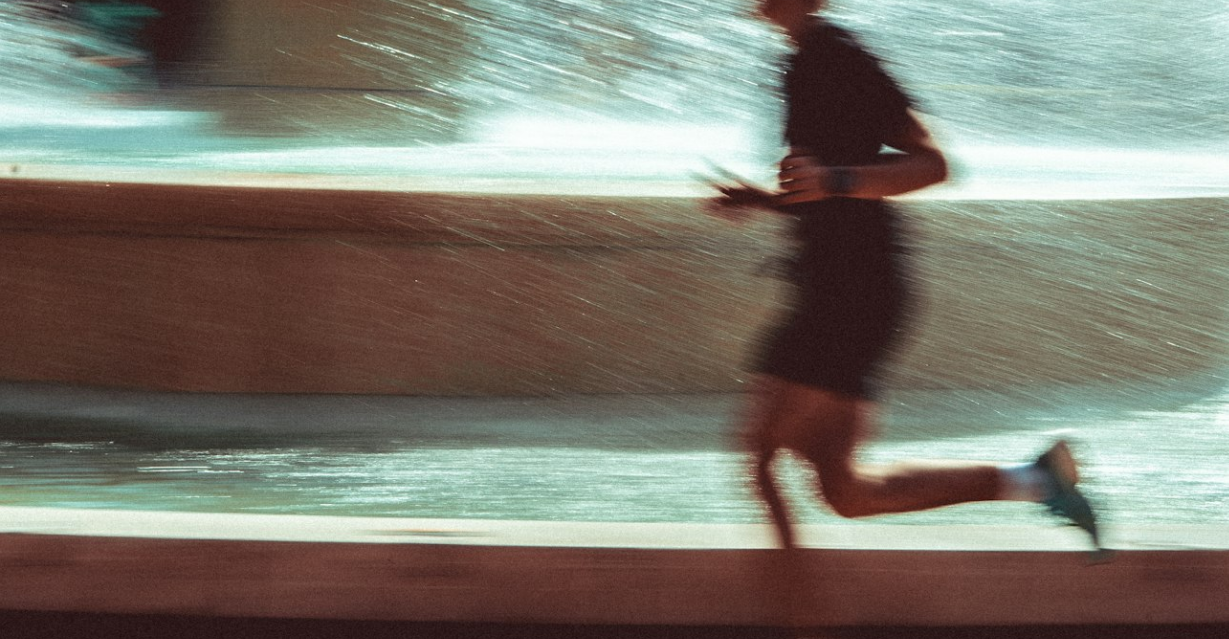 click at bounding box center [614, 319] 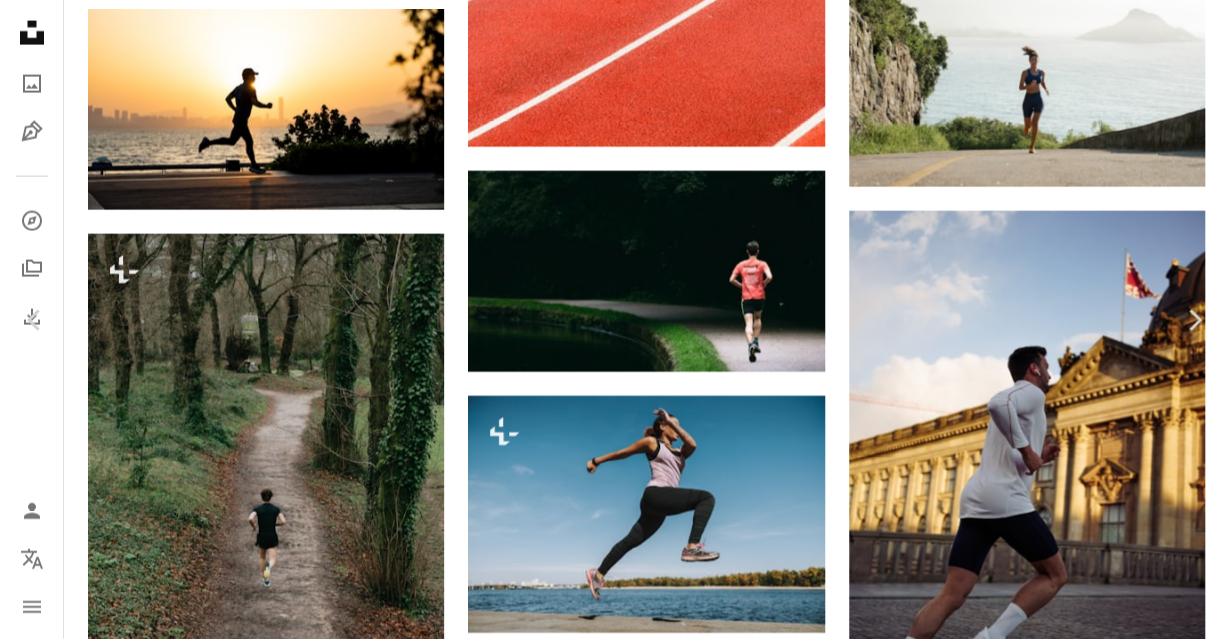 click on "An X shape" at bounding box center [20, 20] 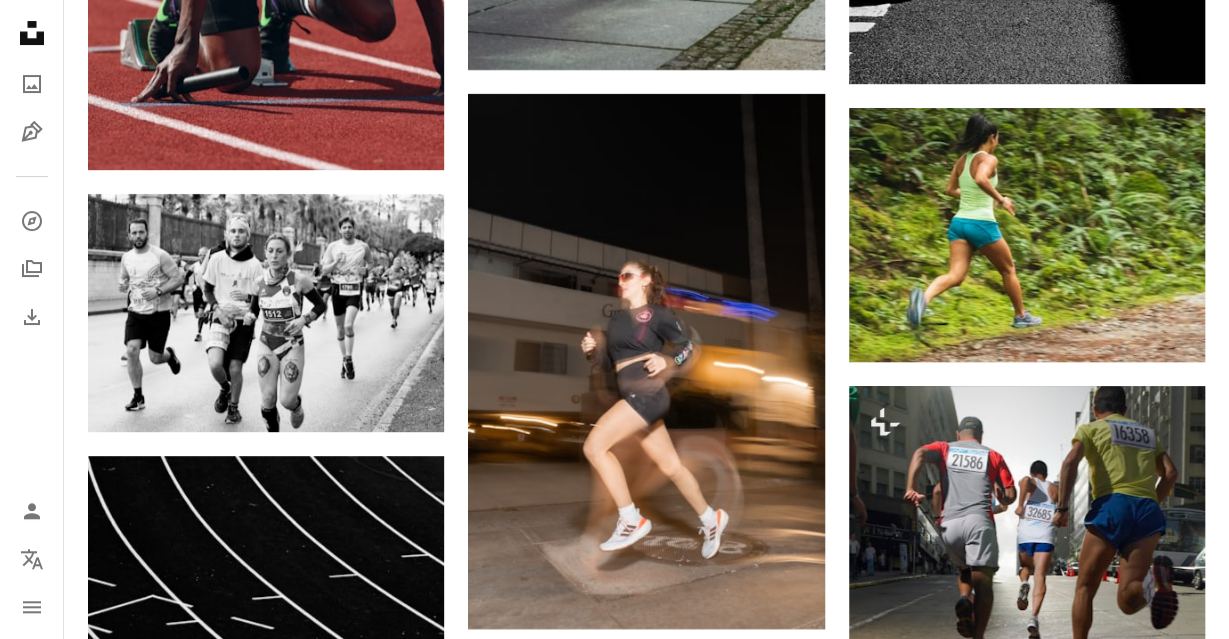 scroll, scrollTop: 7488, scrollLeft: 0, axis: vertical 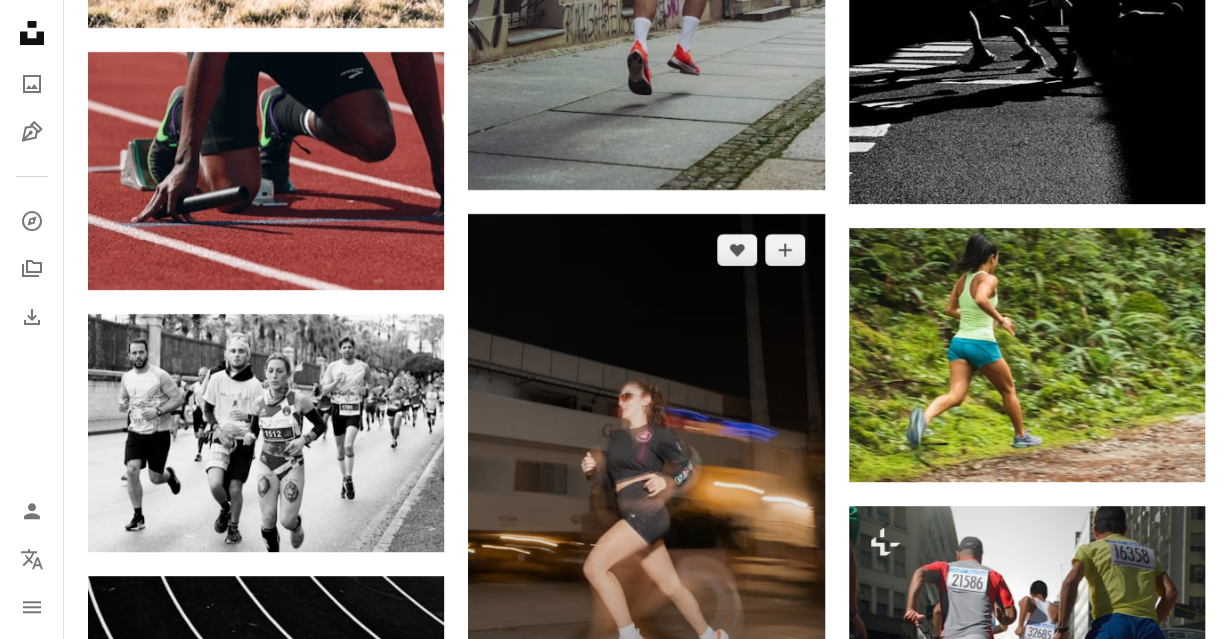 click at bounding box center [646, 481] 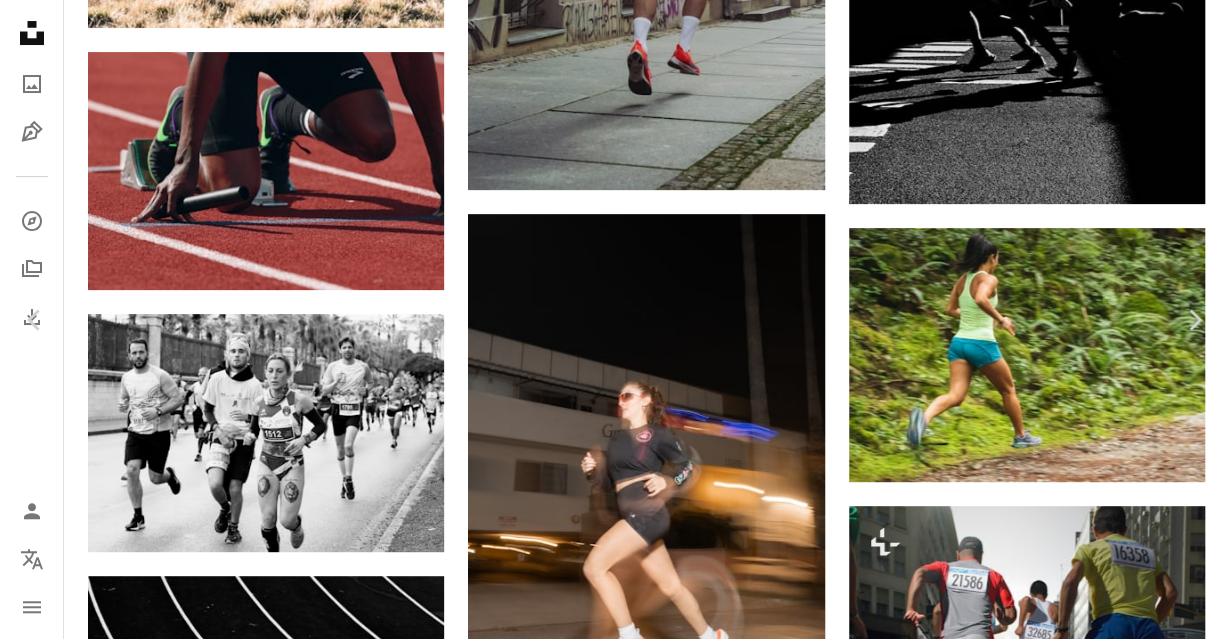 click on "Télécharger gratuitement" at bounding box center [997, 5764] 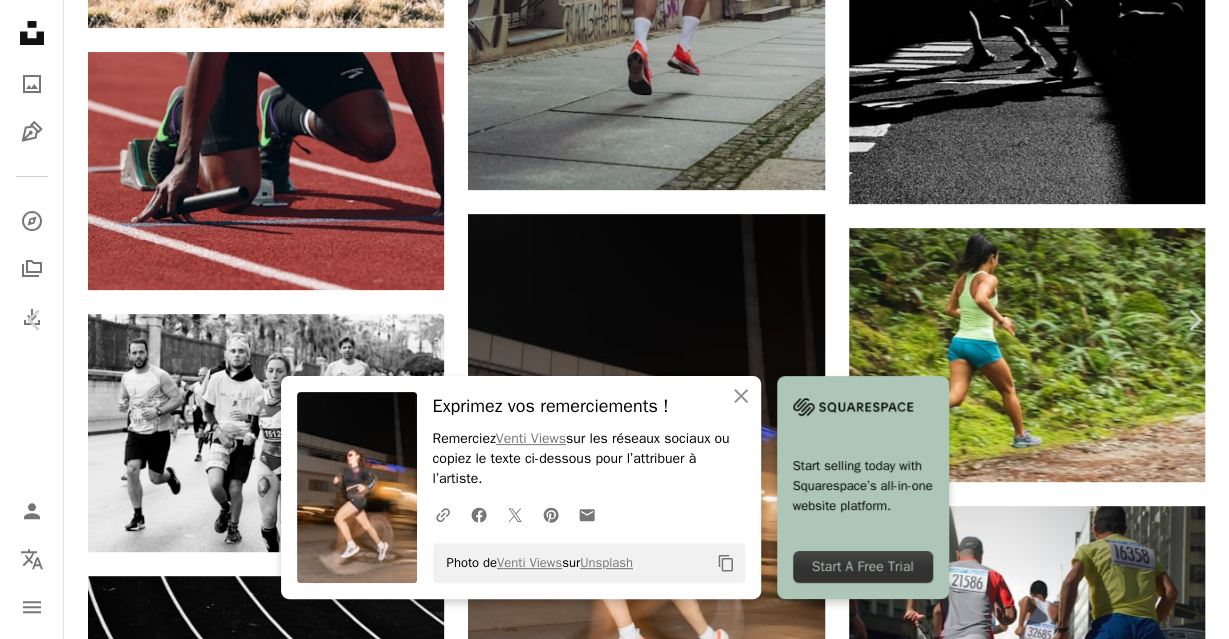 click on "An X shape" at bounding box center [20, 20] 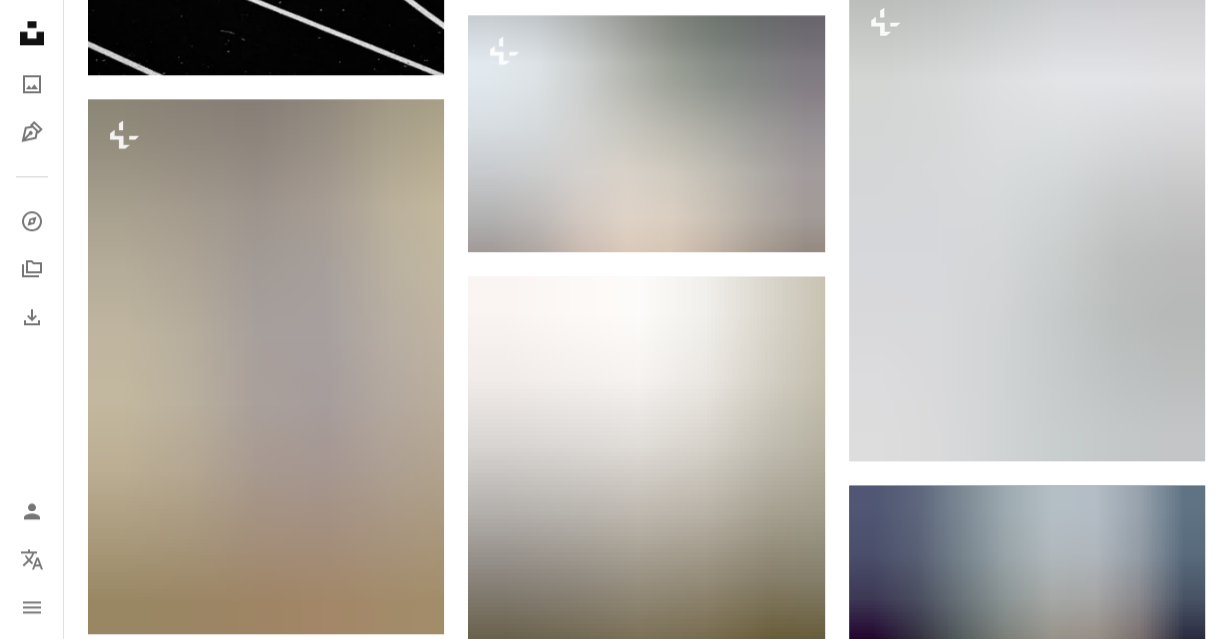 scroll, scrollTop: 8528, scrollLeft: 0, axis: vertical 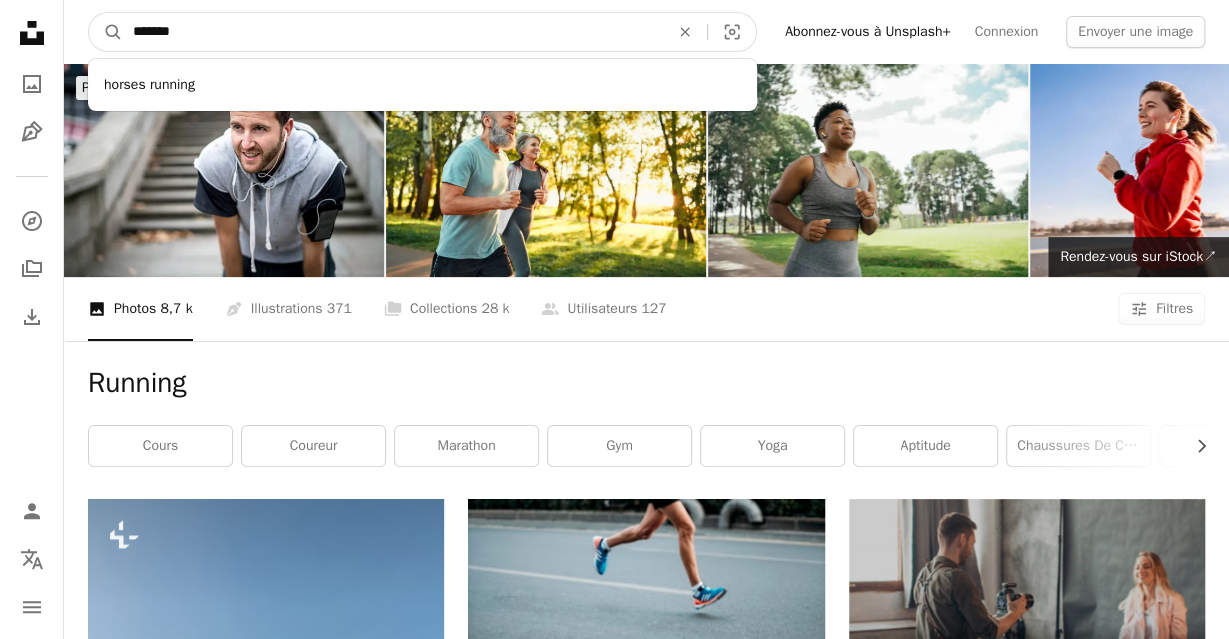 drag, startPoint x: 273, startPoint y: 29, endPoint x: 65, endPoint y: 28, distance: 208.00241 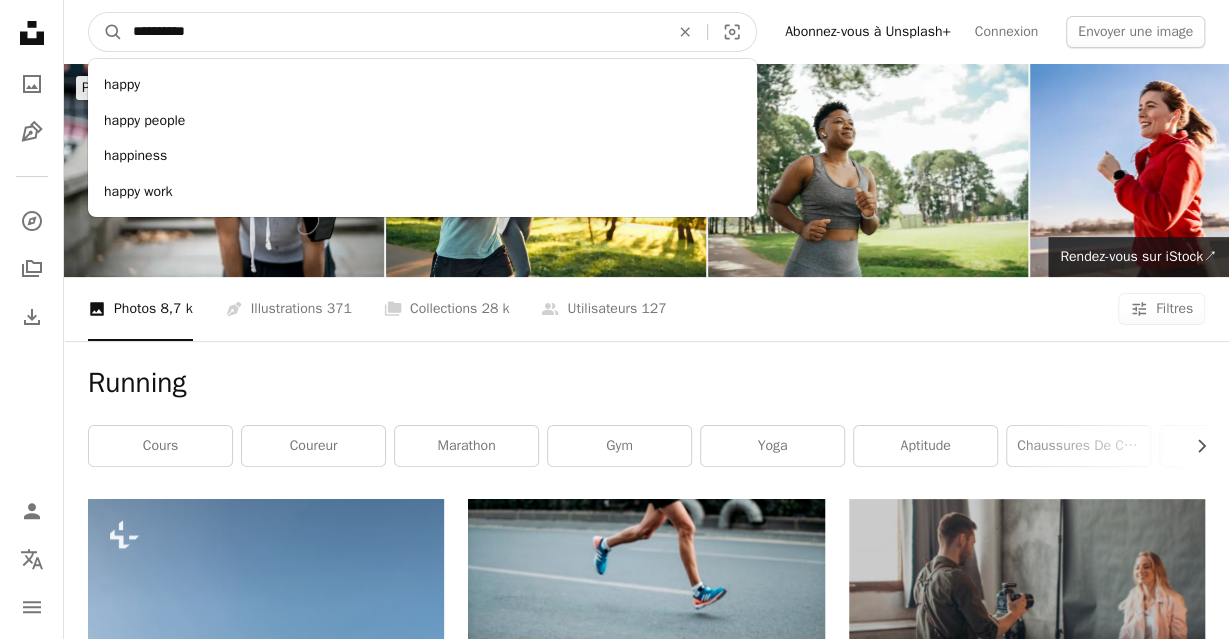 type on "**********" 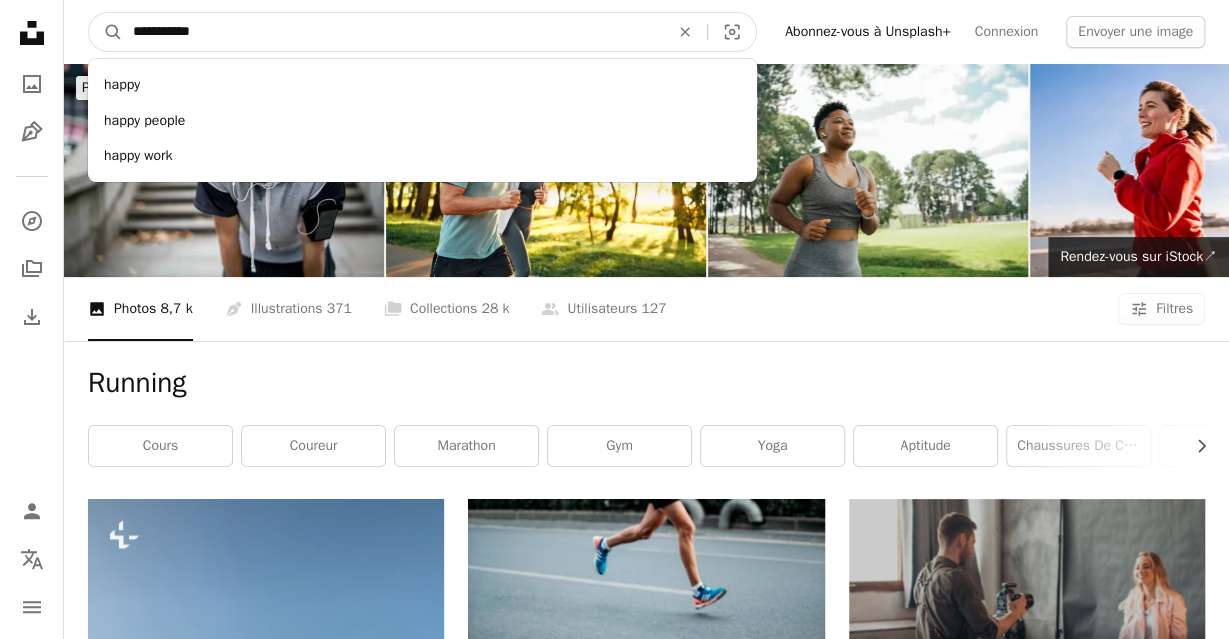 click on "A magnifying glass" at bounding box center (106, 32) 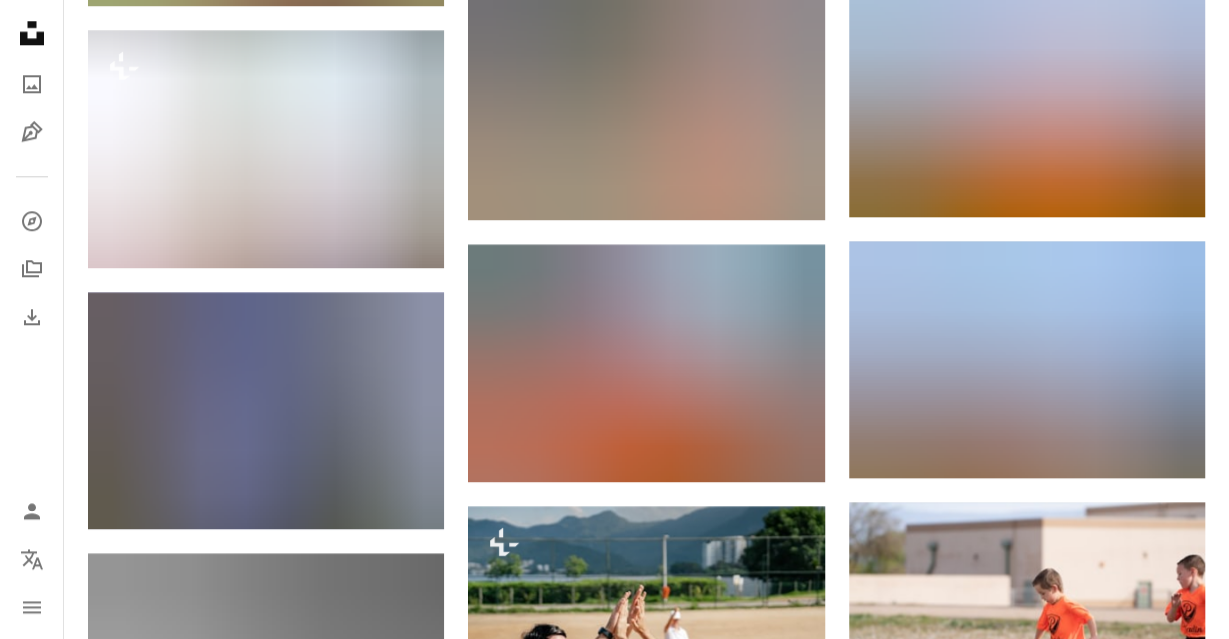 scroll, scrollTop: 520, scrollLeft: 0, axis: vertical 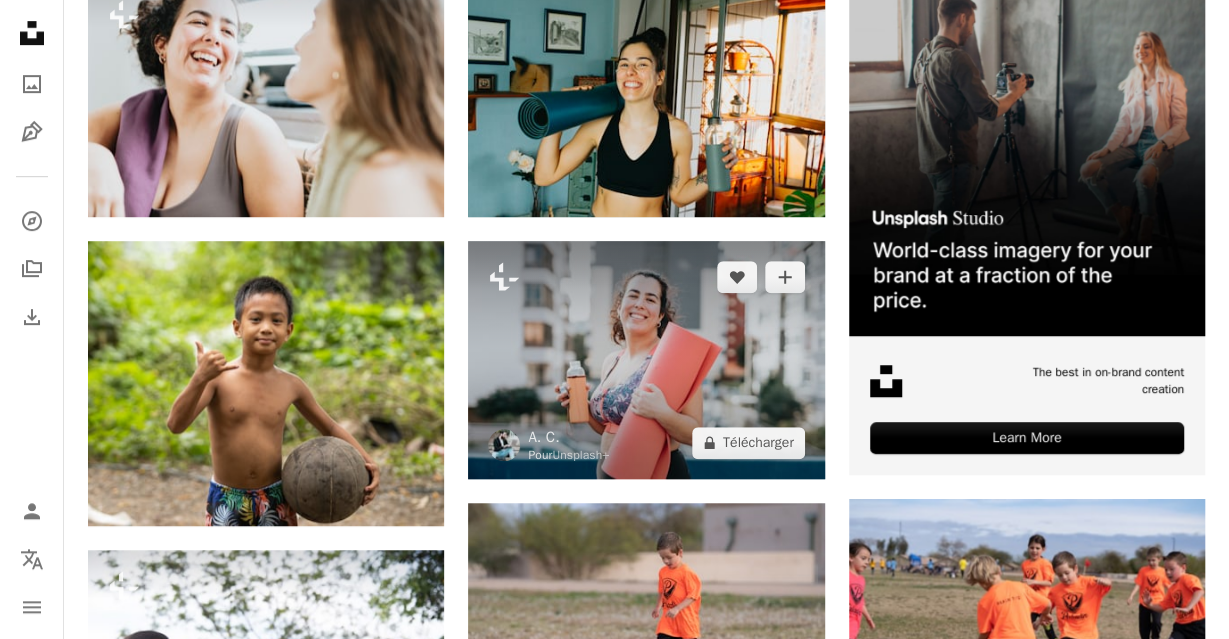 click at bounding box center (646, 360) 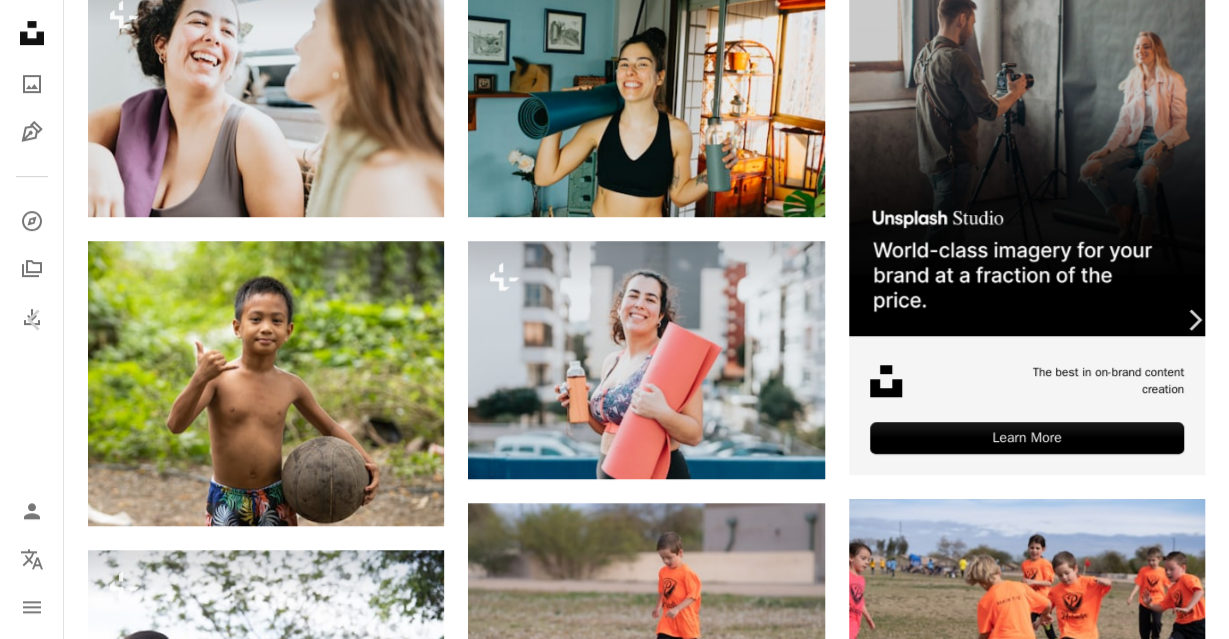 scroll, scrollTop: 120, scrollLeft: 0, axis: vertical 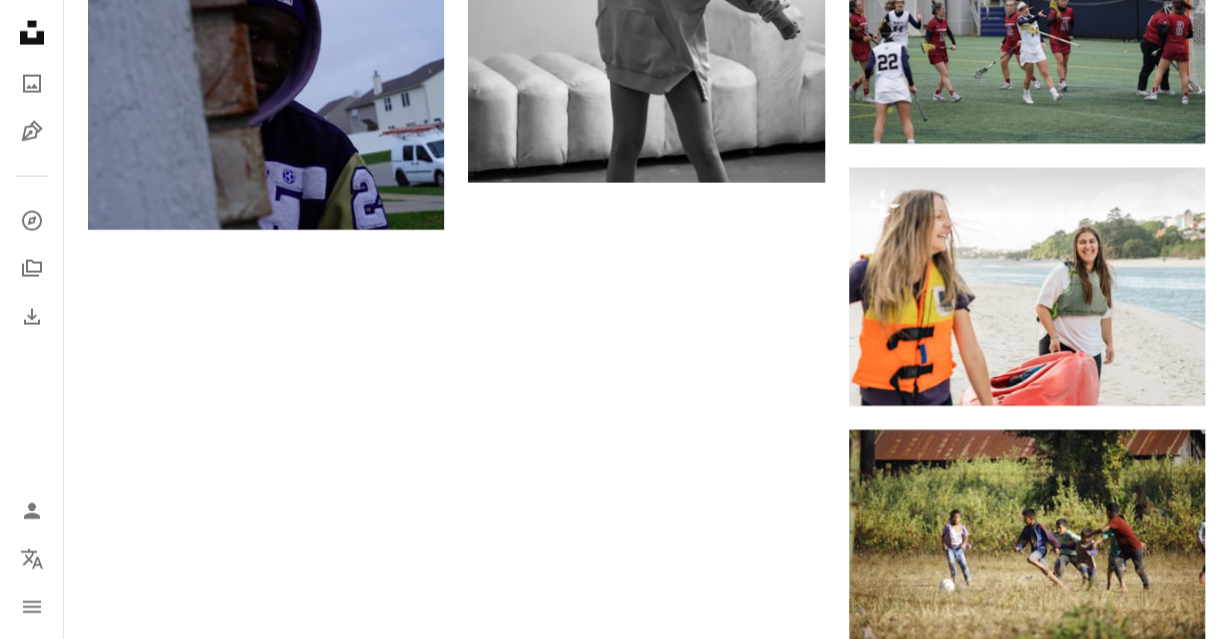 click on "Plus de résultats" at bounding box center (646, 1009) 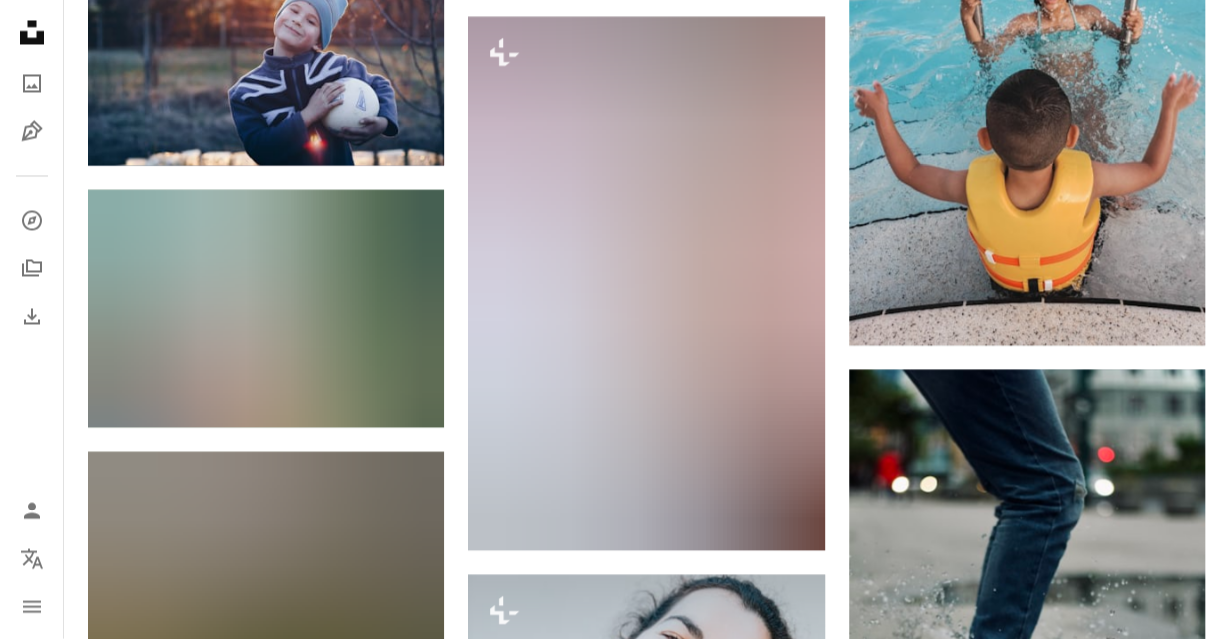 scroll, scrollTop: 5384, scrollLeft: 0, axis: vertical 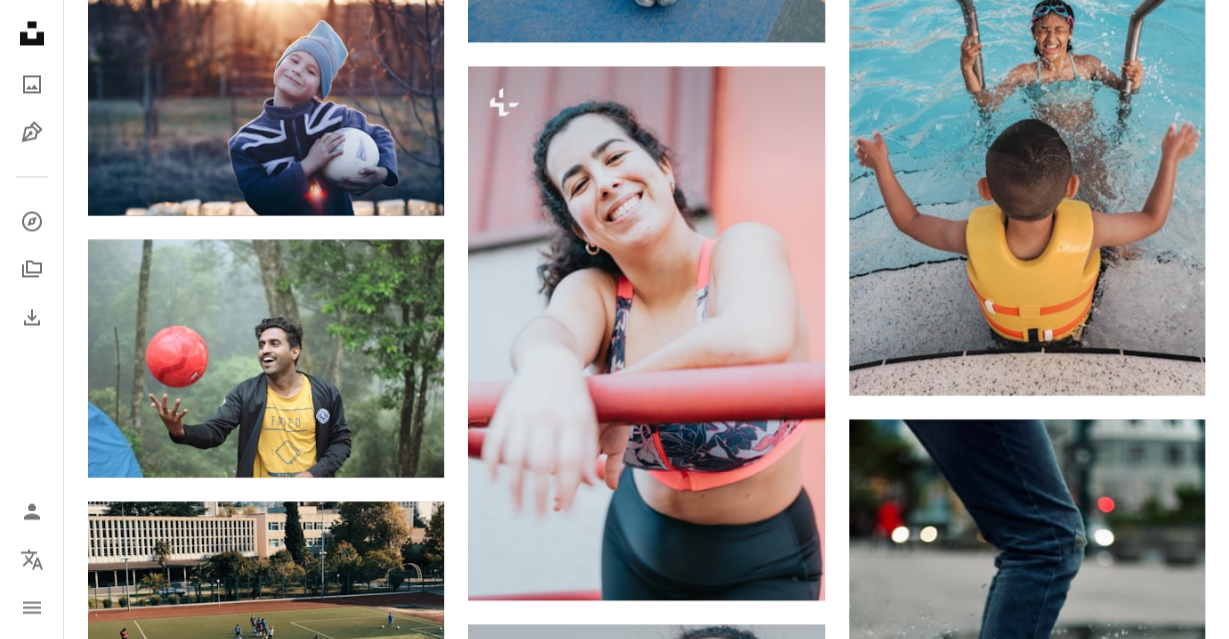 click at bounding box center [1027, 1136] 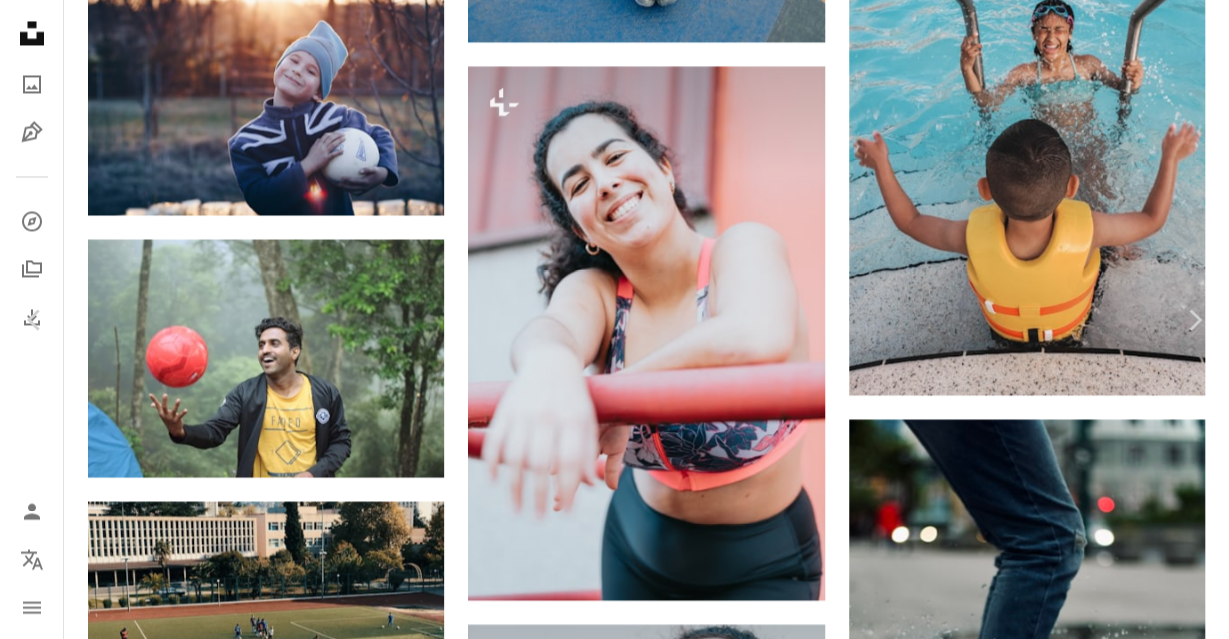scroll, scrollTop: 0, scrollLeft: 0, axis: both 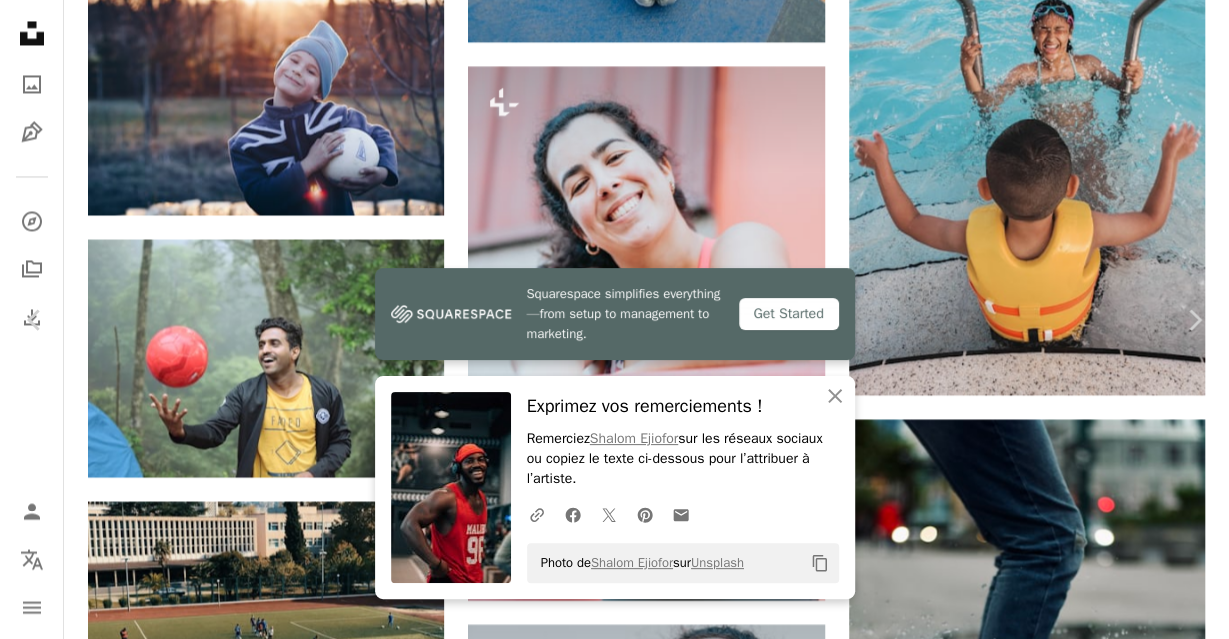 click on "An X shape" at bounding box center (20, 20) 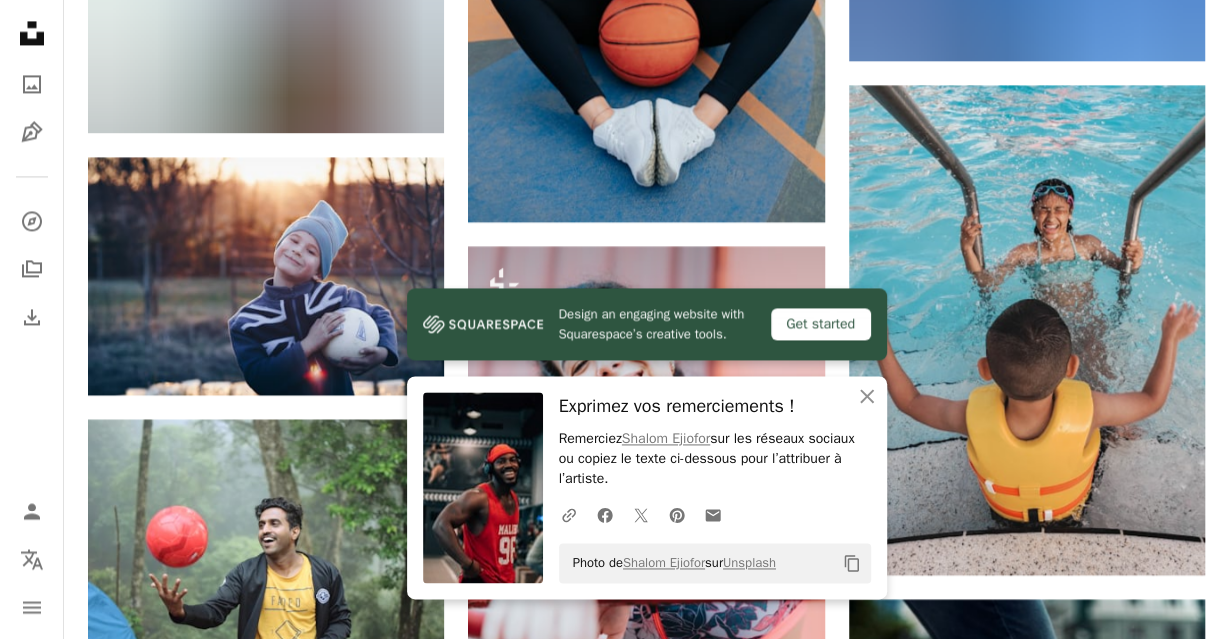 scroll, scrollTop: 5384, scrollLeft: 0, axis: vertical 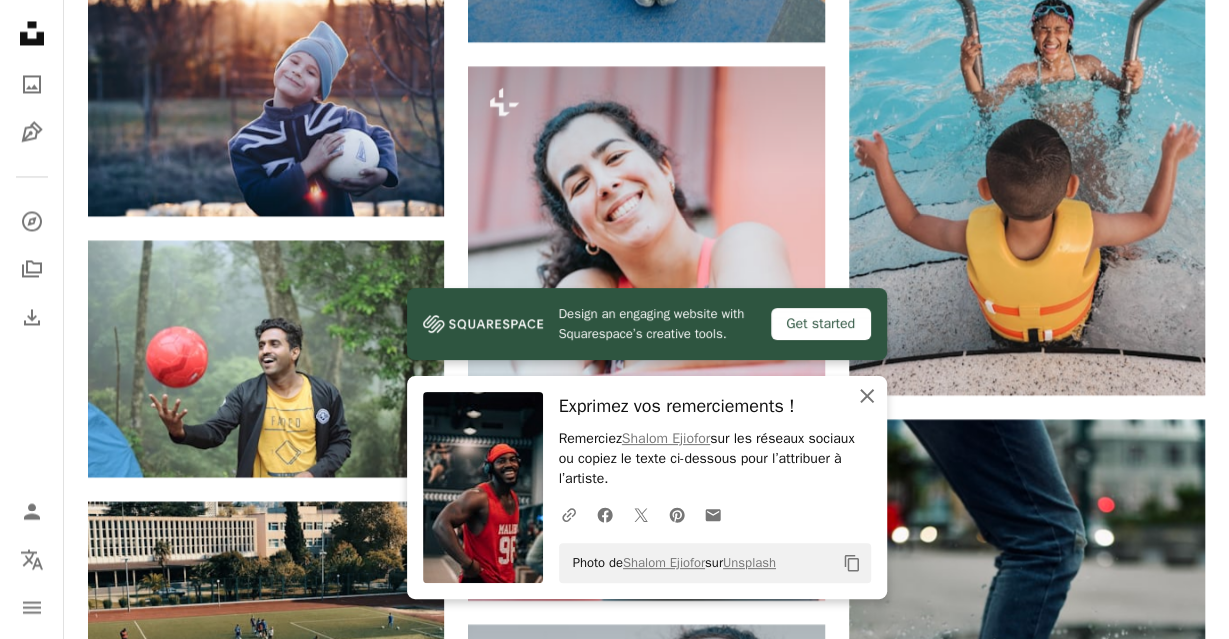 click 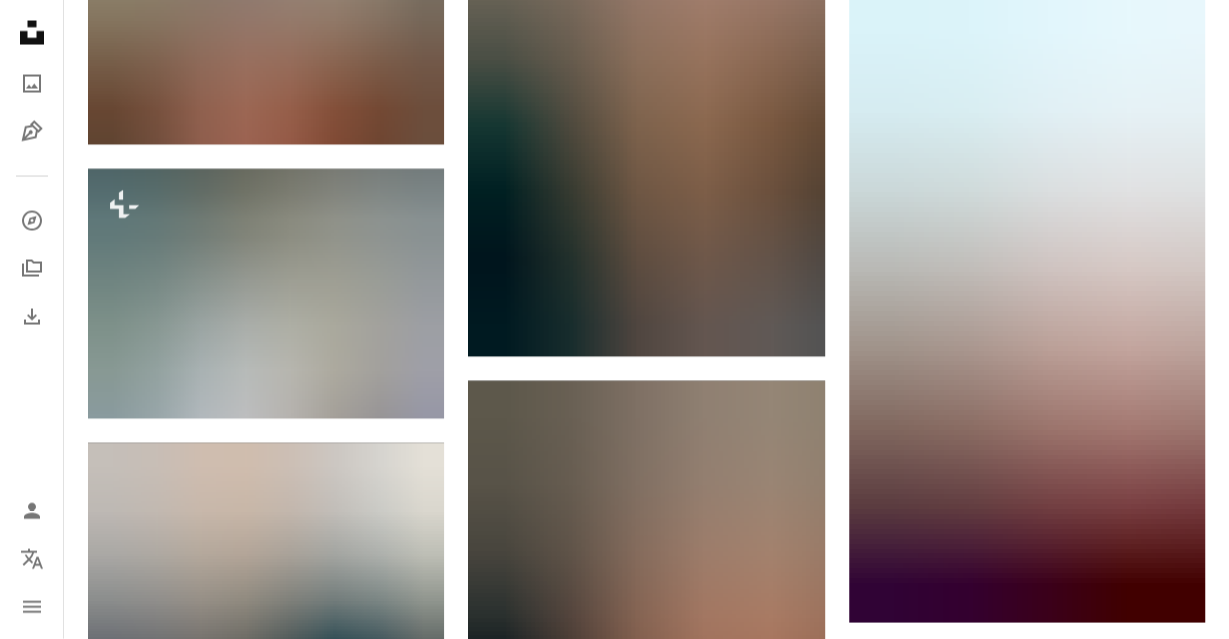scroll, scrollTop: 9336, scrollLeft: 0, axis: vertical 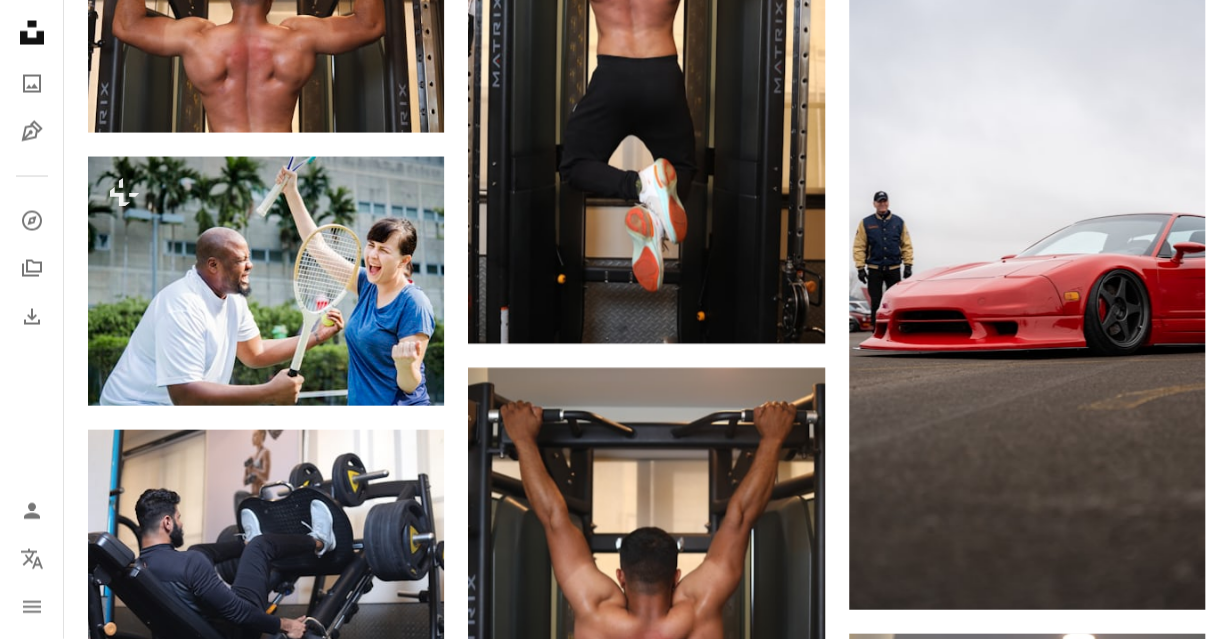 click at bounding box center [266, 959] 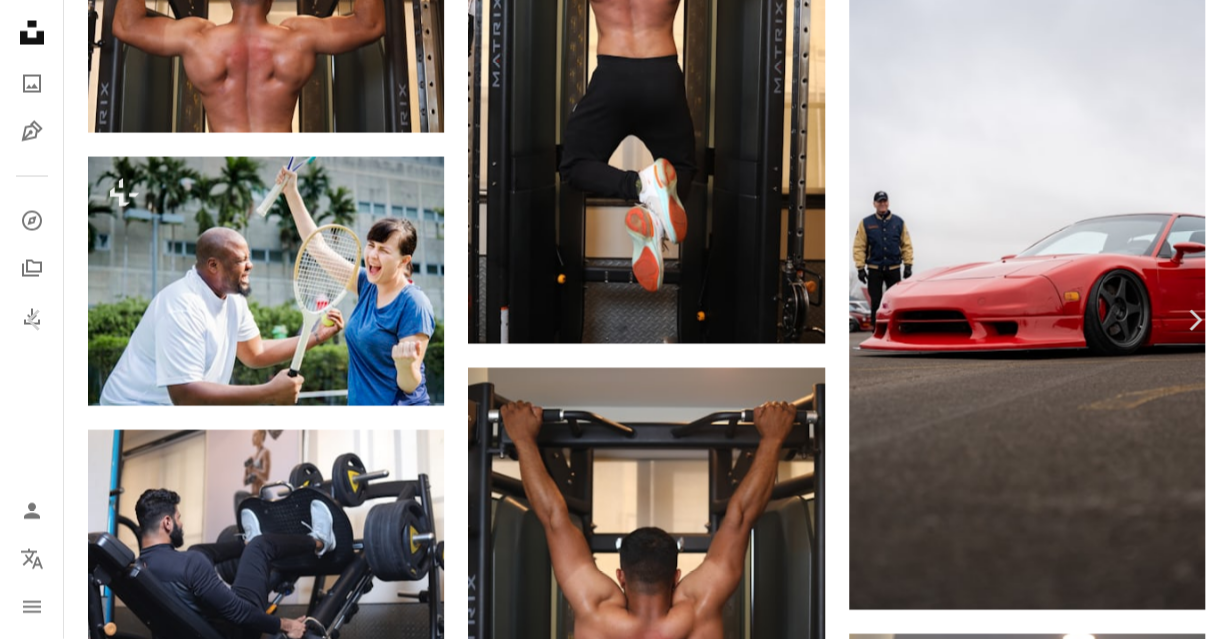 click at bounding box center (607, 5104) 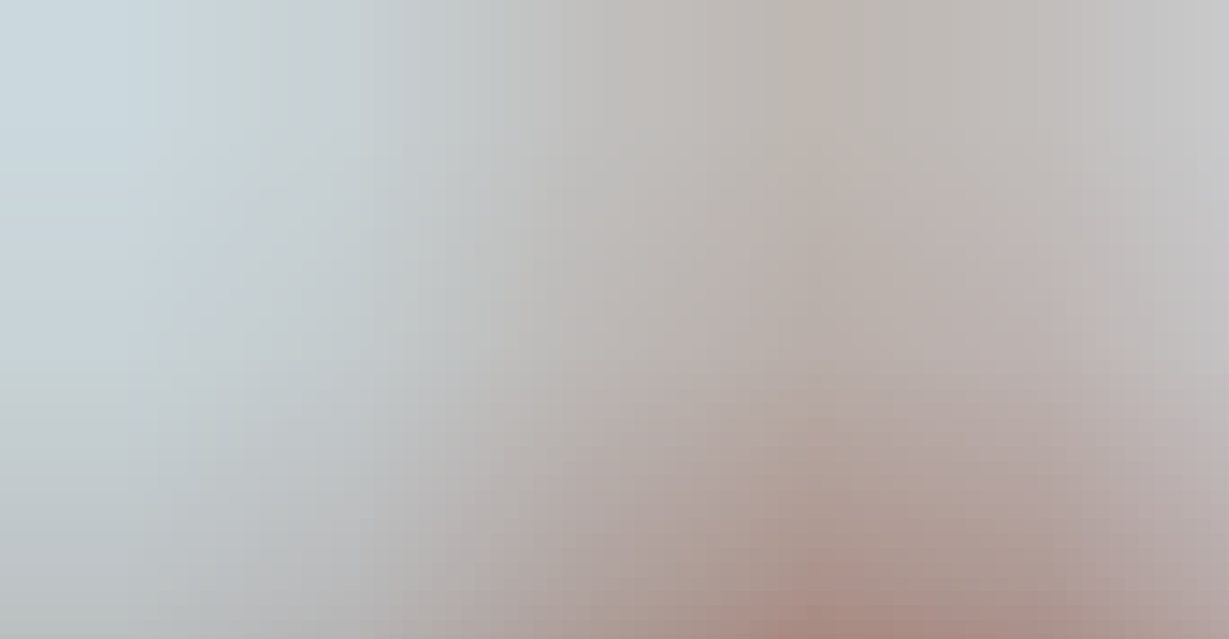 scroll, scrollTop: 603, scrollLeft: 0, axis: vertical 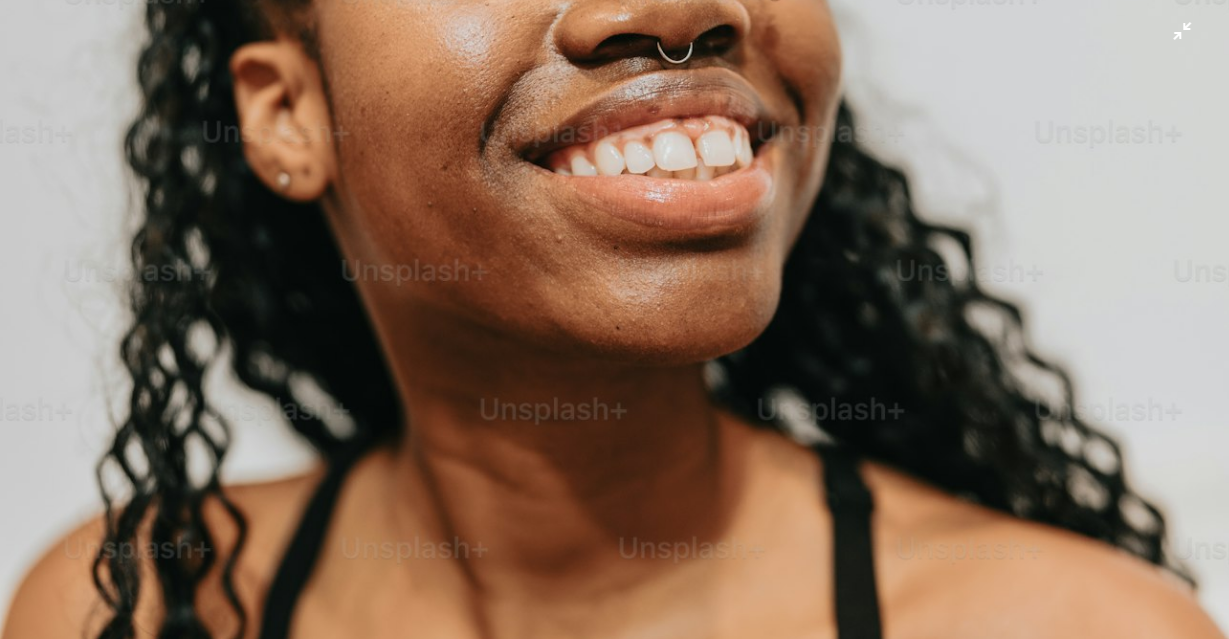 click at bounding box center [614, 319] 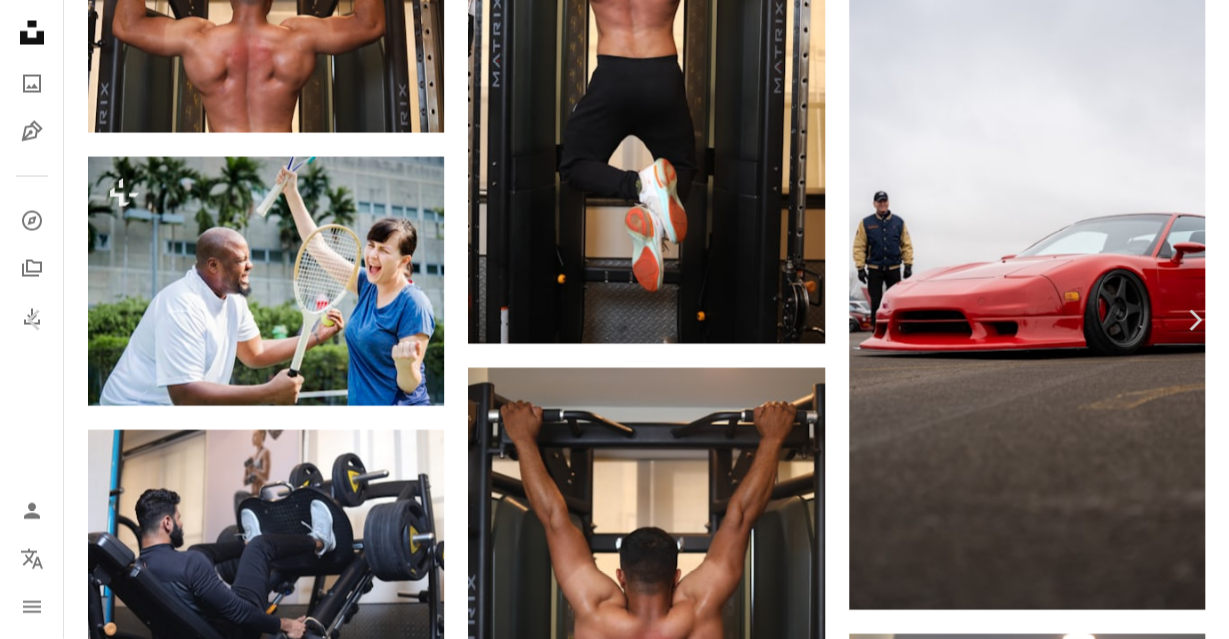 scroll, scrollTop: 120, scrollLeft: 0, axis: vertical 